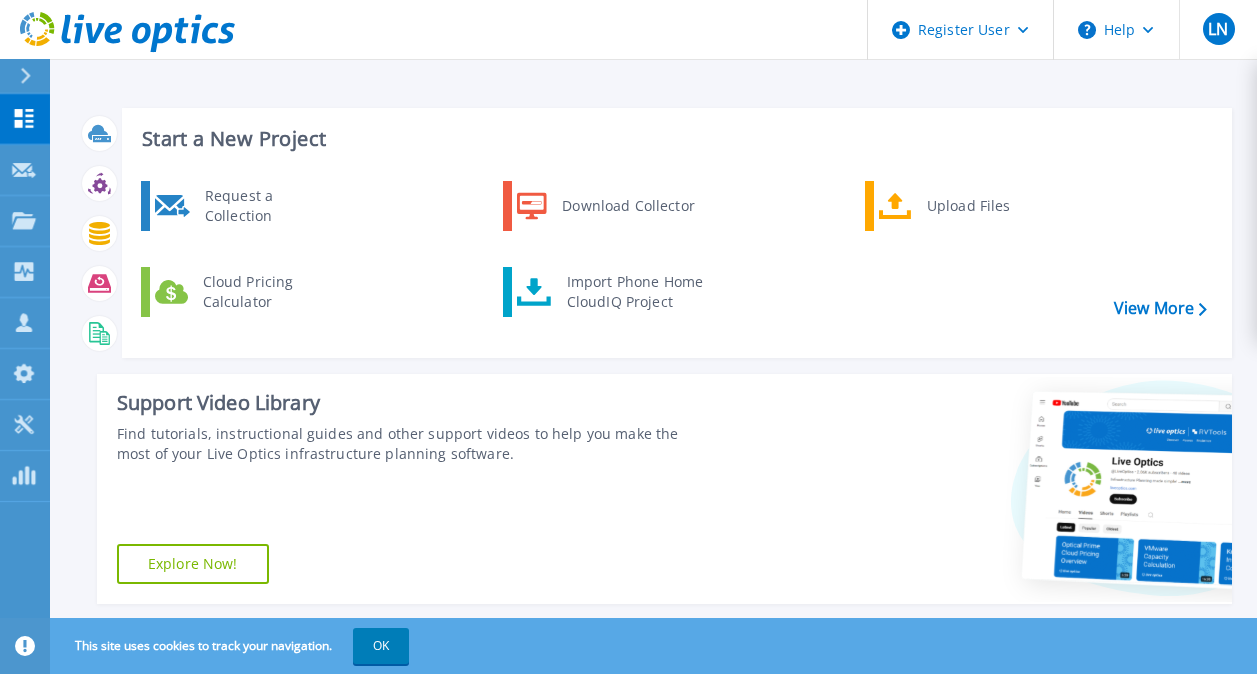 scroll, scrollTop: 0, scrollLeft: 0, axis: both 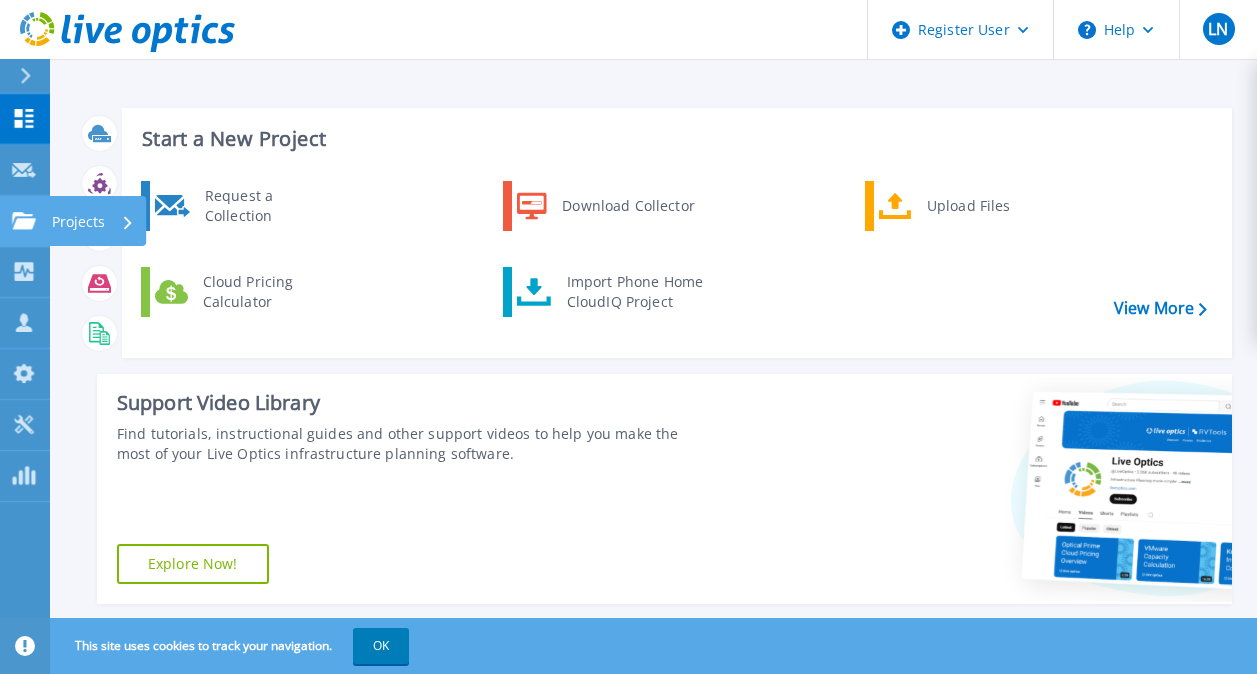 click on "Projects Projects" at bounding box center (25, 221) 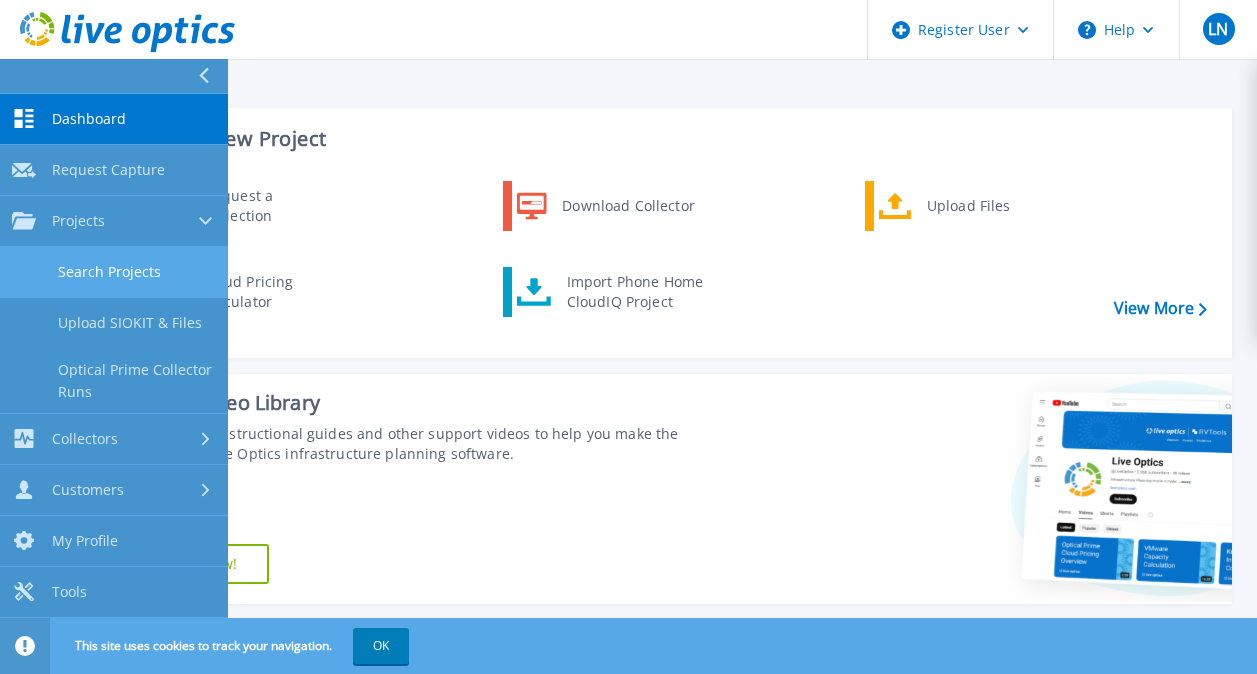 click on "Search Projects" at bounding box center [114, 272] 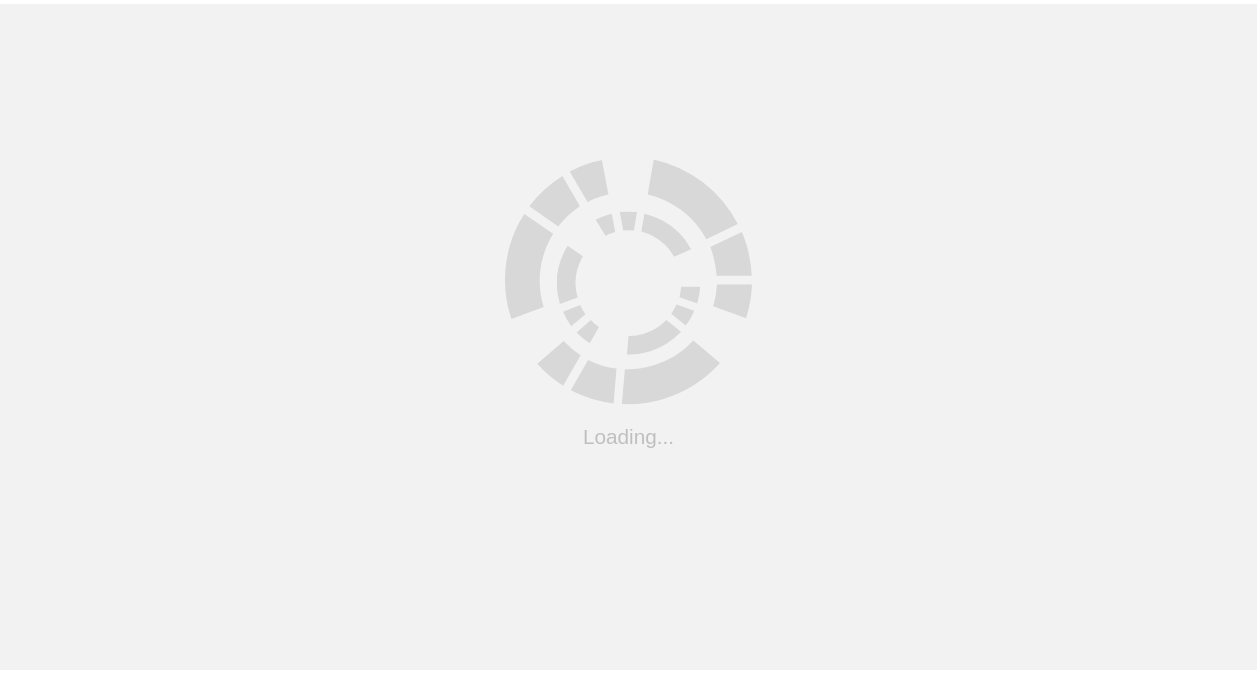 scroll, scrollTop: 0, scrollLeft: 0, axis: both 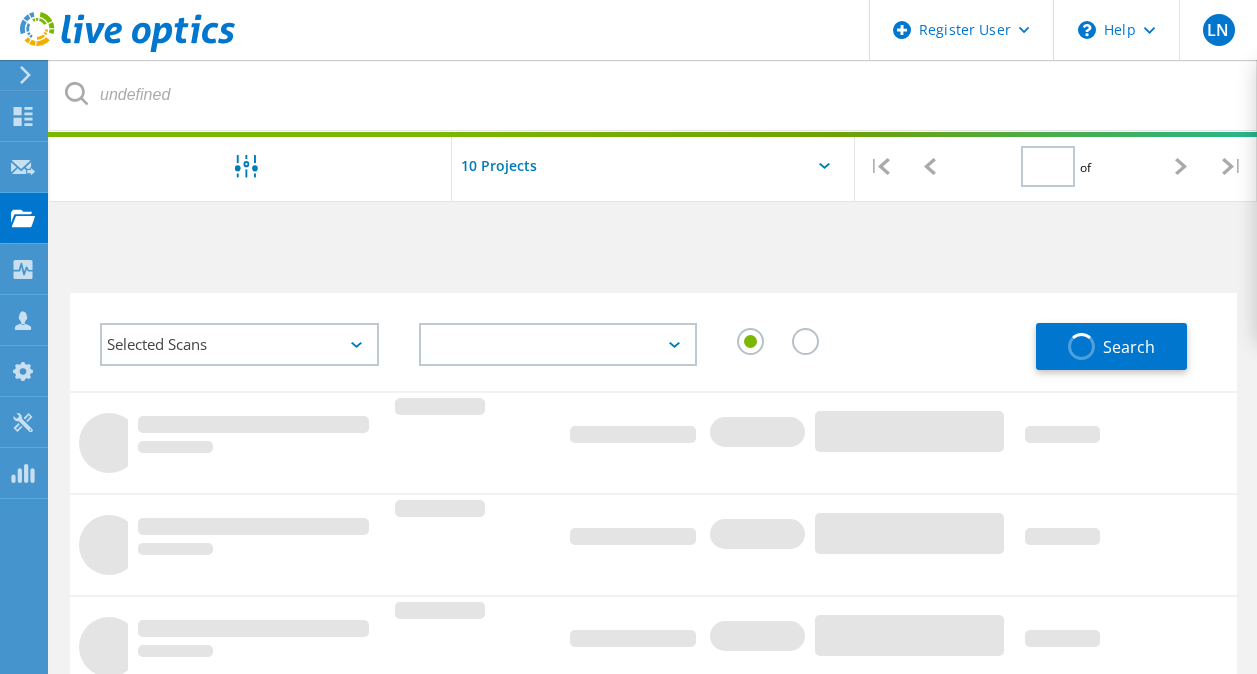 type on "1" 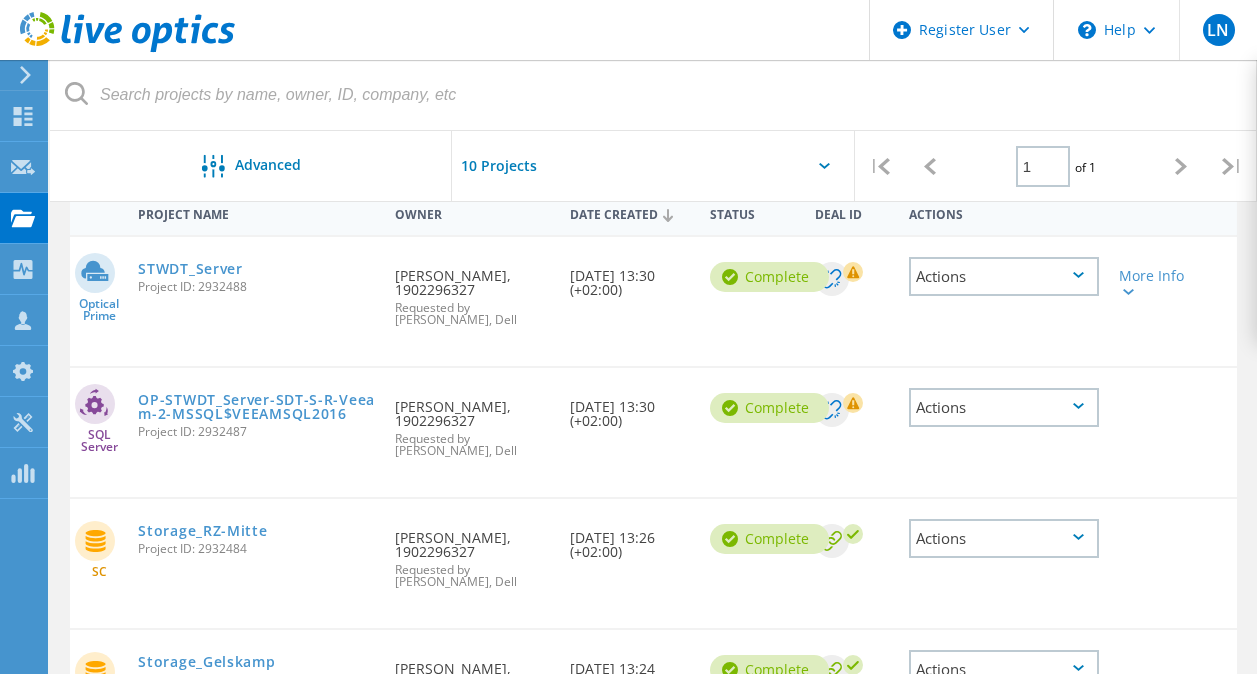 scroll, scrollTop: 201, scrollLeft: 0, axis: vertical 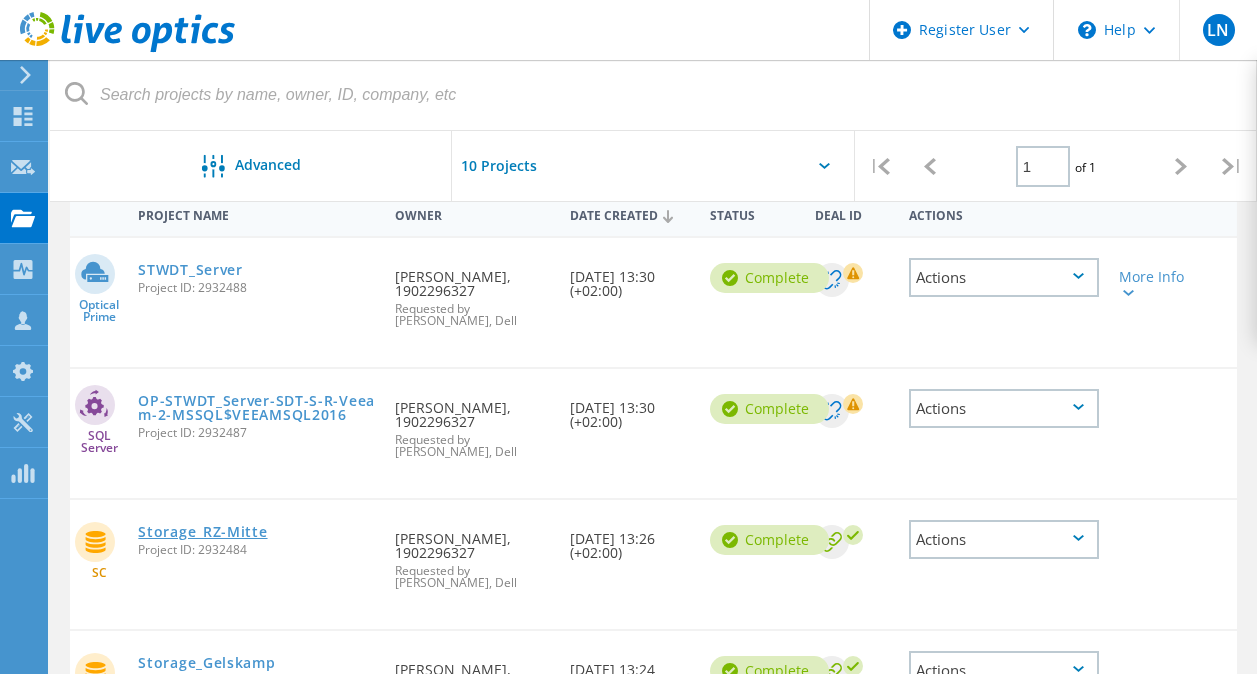 click on "Storage_RZ-Mitte" 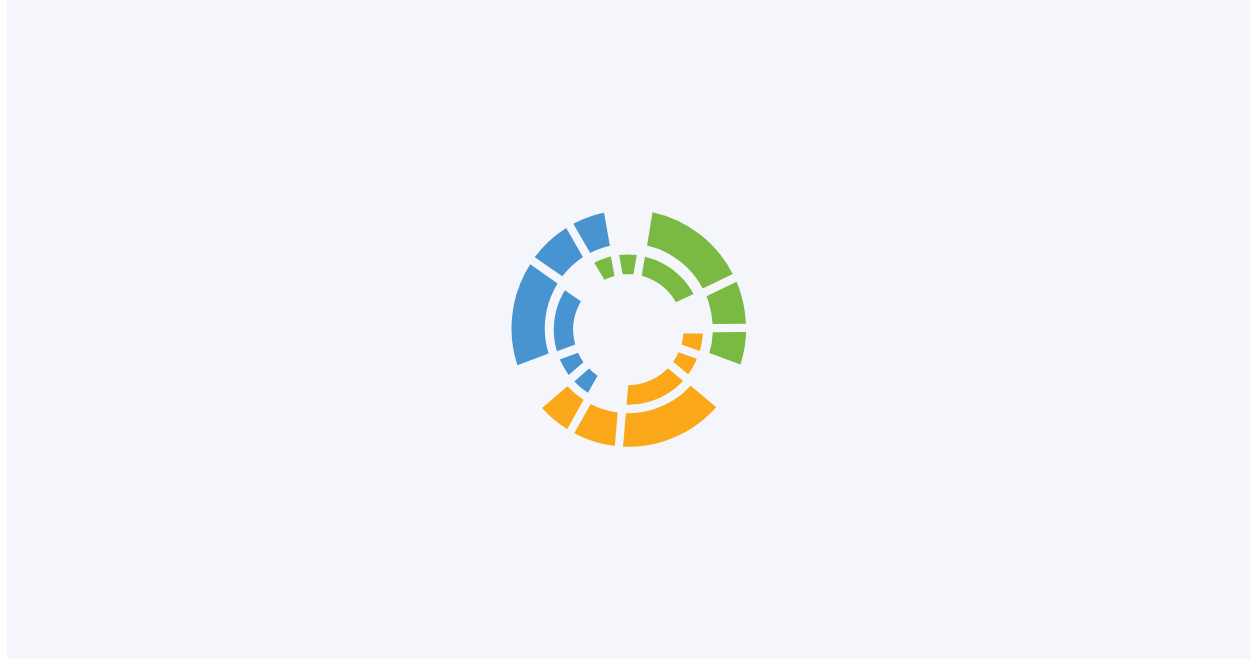 scroll, scrollTop: 0, scrollLeft: 0, axis: both 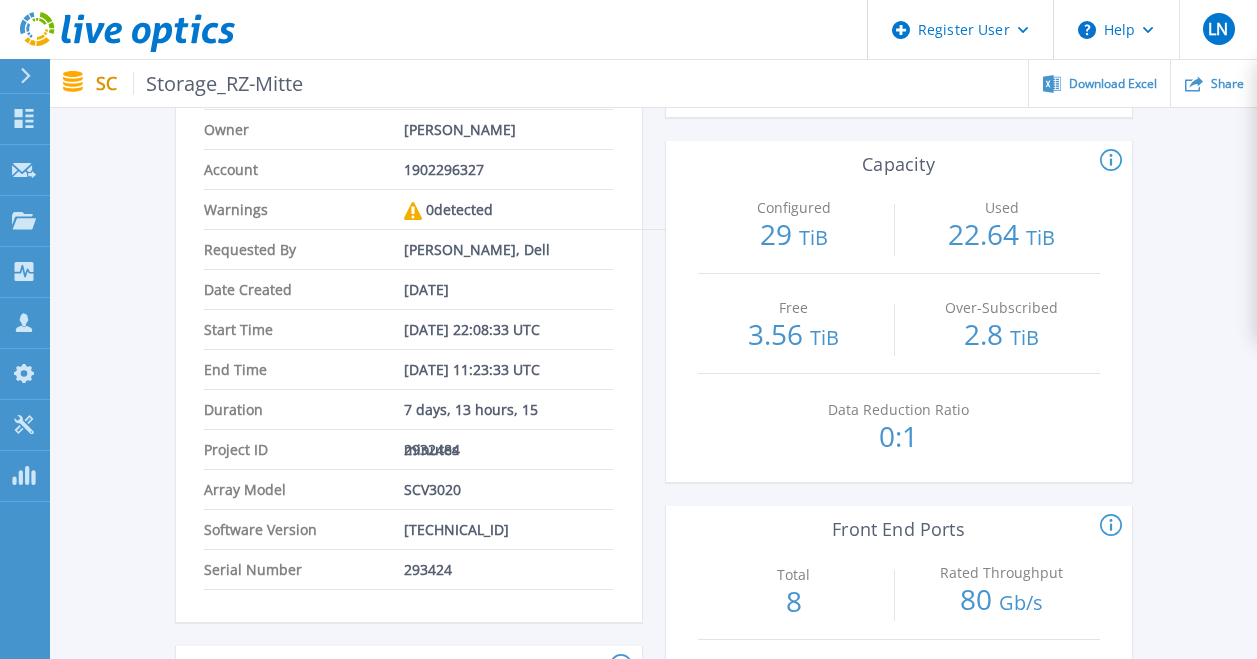 click on "0:1" at bounding box center [898, 436] 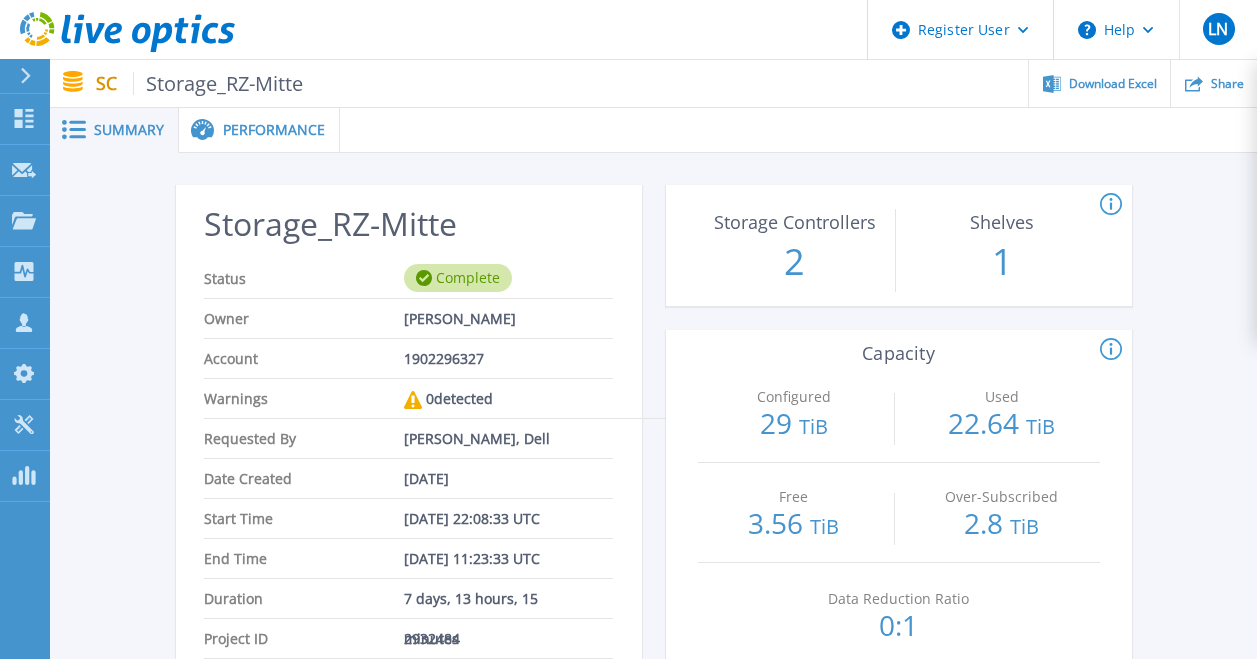 click on "0  detected" at bounding box center (448, 399) 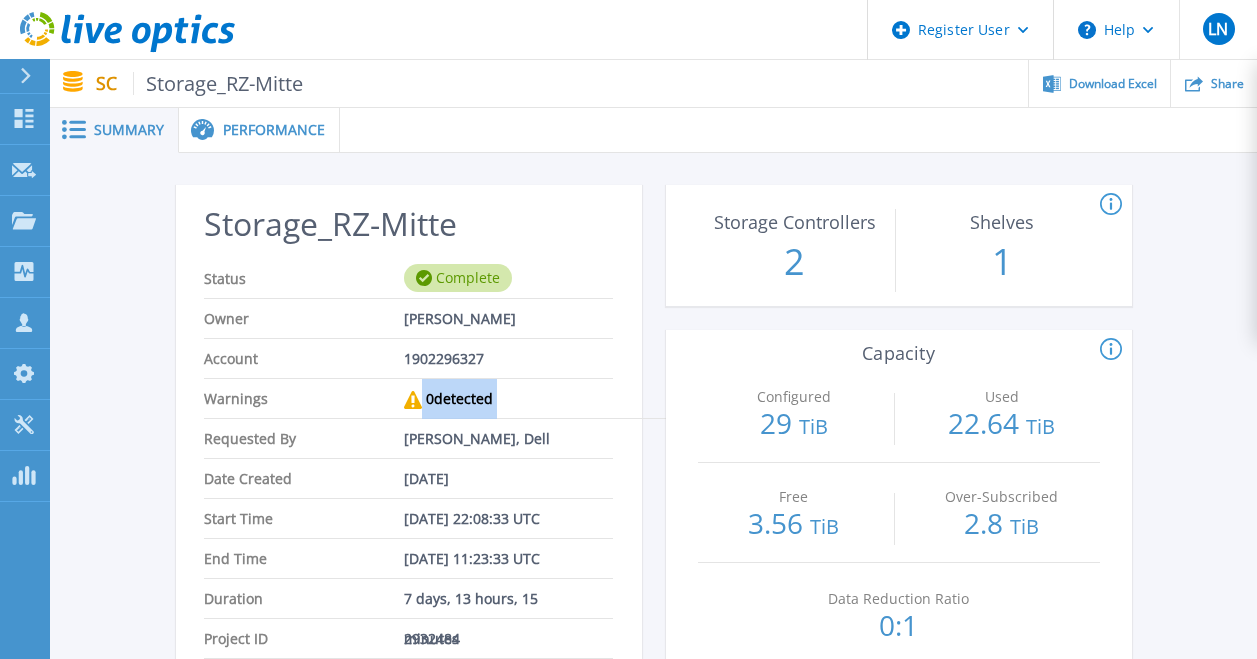 click on "0  detected" at bounding box center [448, 399] 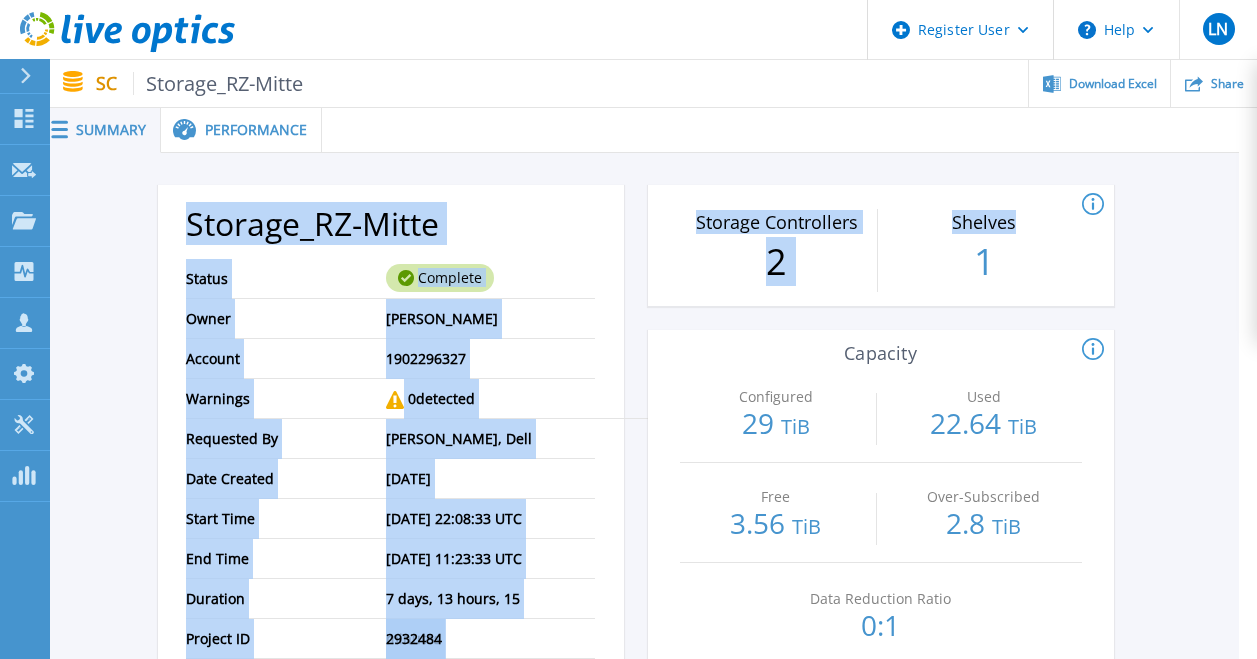 scroll, scrollTop: 0, scrollLeft: 26, axis: horizontal 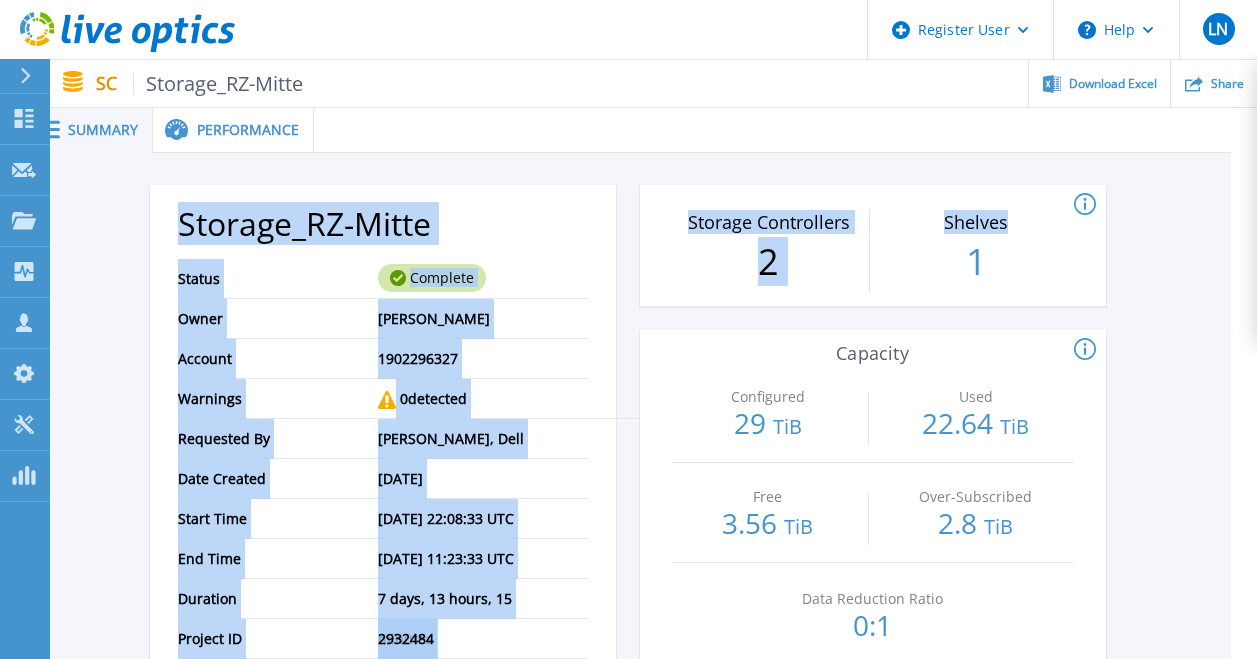 drag, startPoint x: 1254, startPoint y: 124, endPoint x: 1247, endPoint y: 182, distance: 58.420887 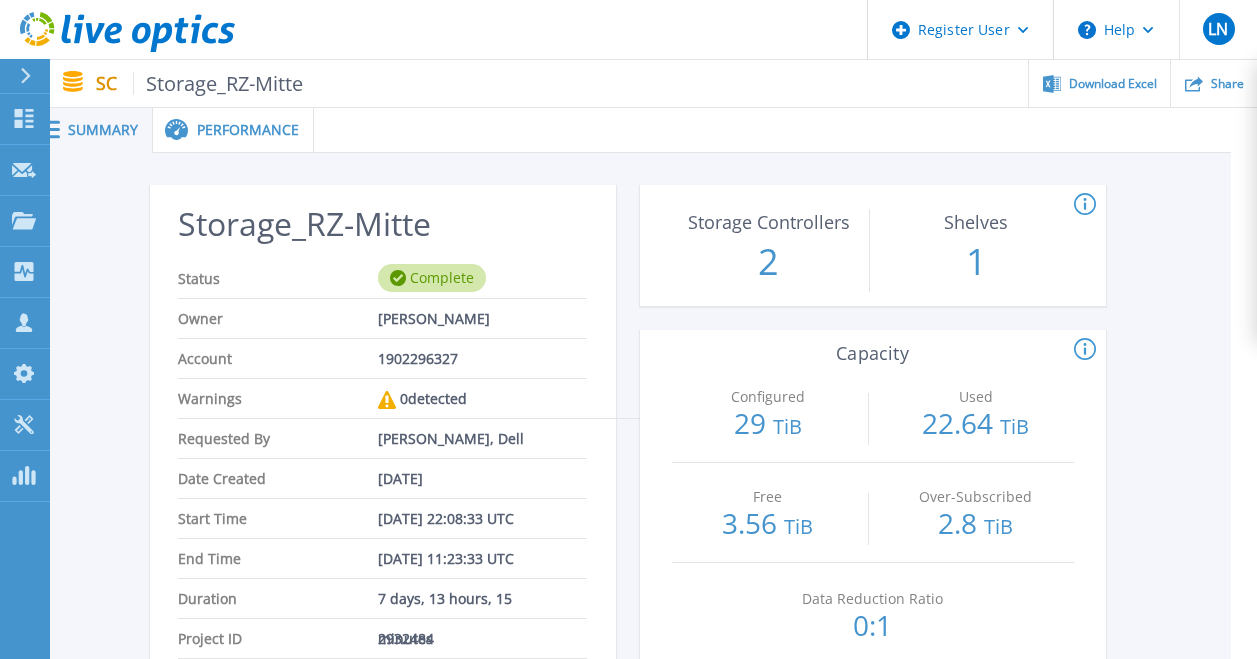 drag, startPoint x: 1247, startPoint y: 182, endPoint x: 1172, endPoint y: 220, distance: 84.07735 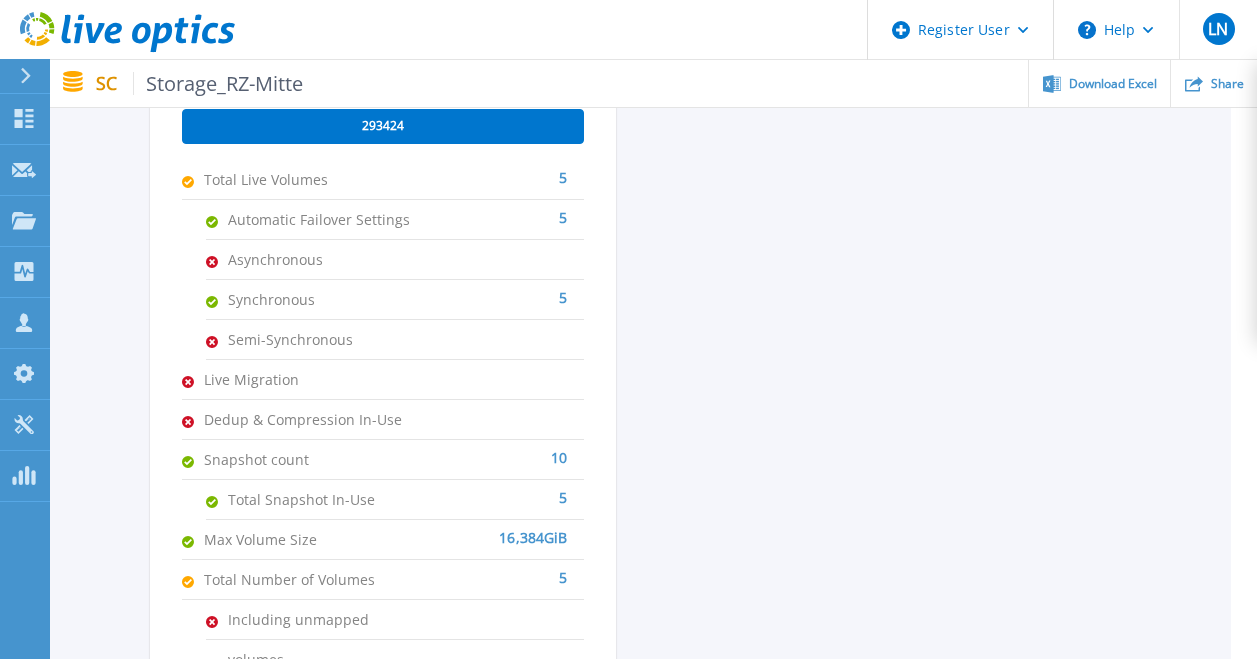 scroll, scrollTop: 1216, scrollLeft: 26, axis: both 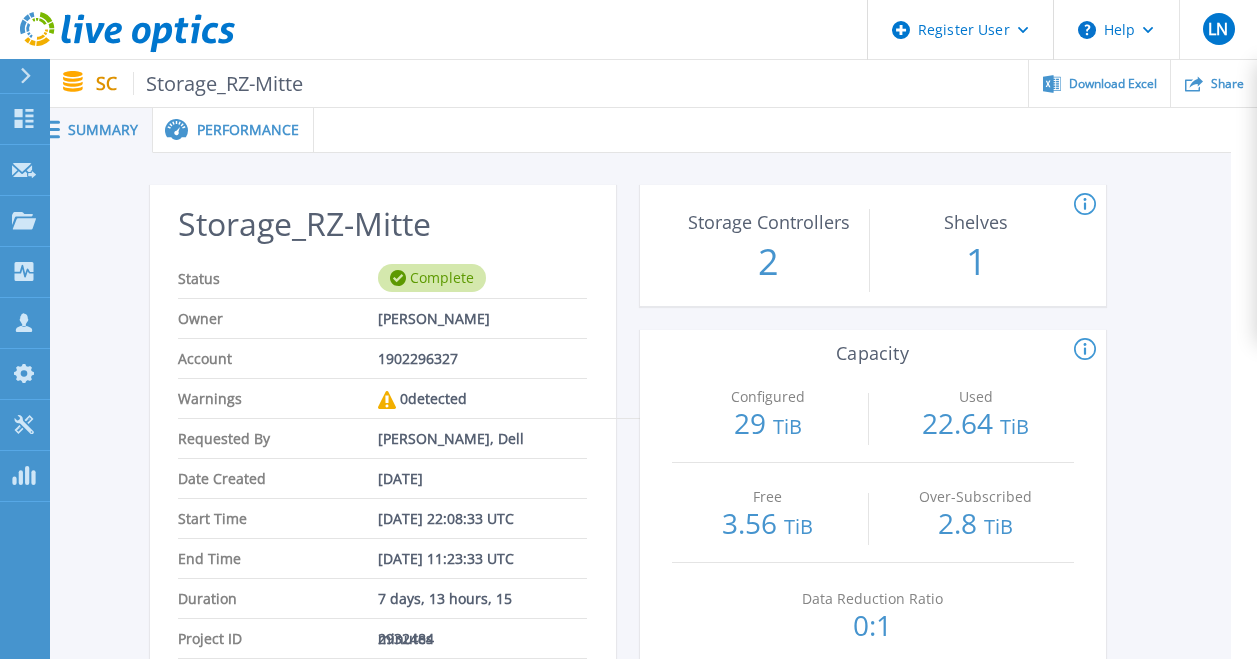 click on "Storage Controllers" at bounding box center (768, 222) 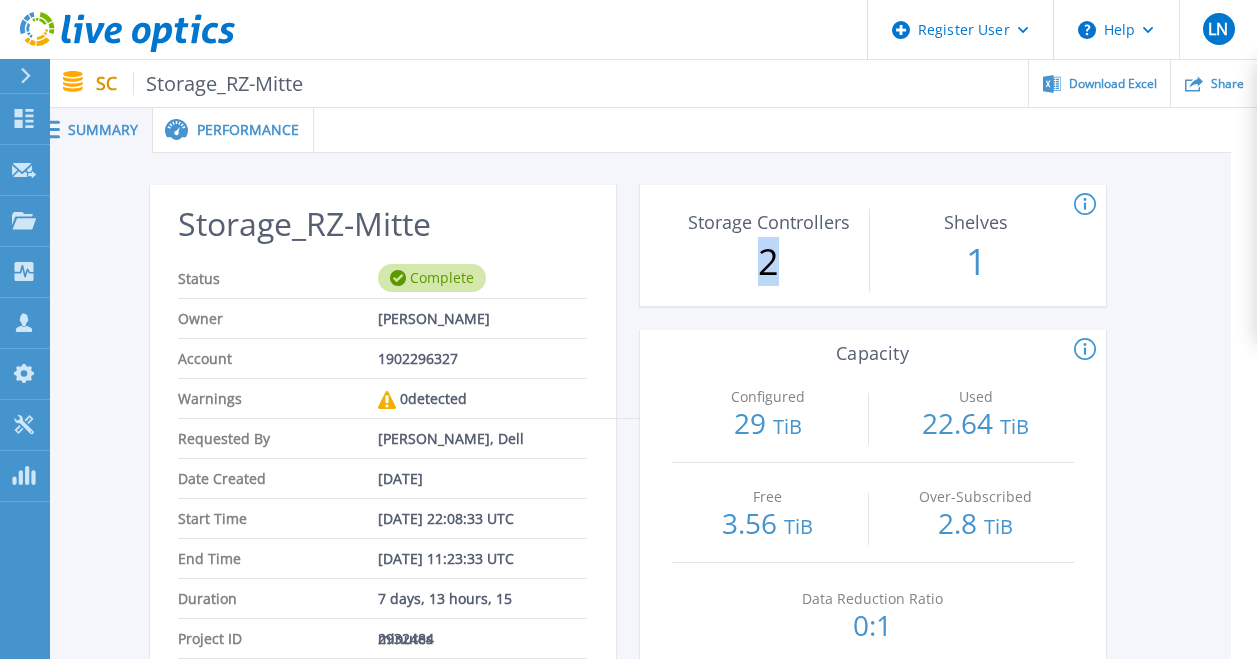drag, startPoint x: 772, startPoint y: 253, endPoint x: 756, endPoint y: 252, distance: 16.03122 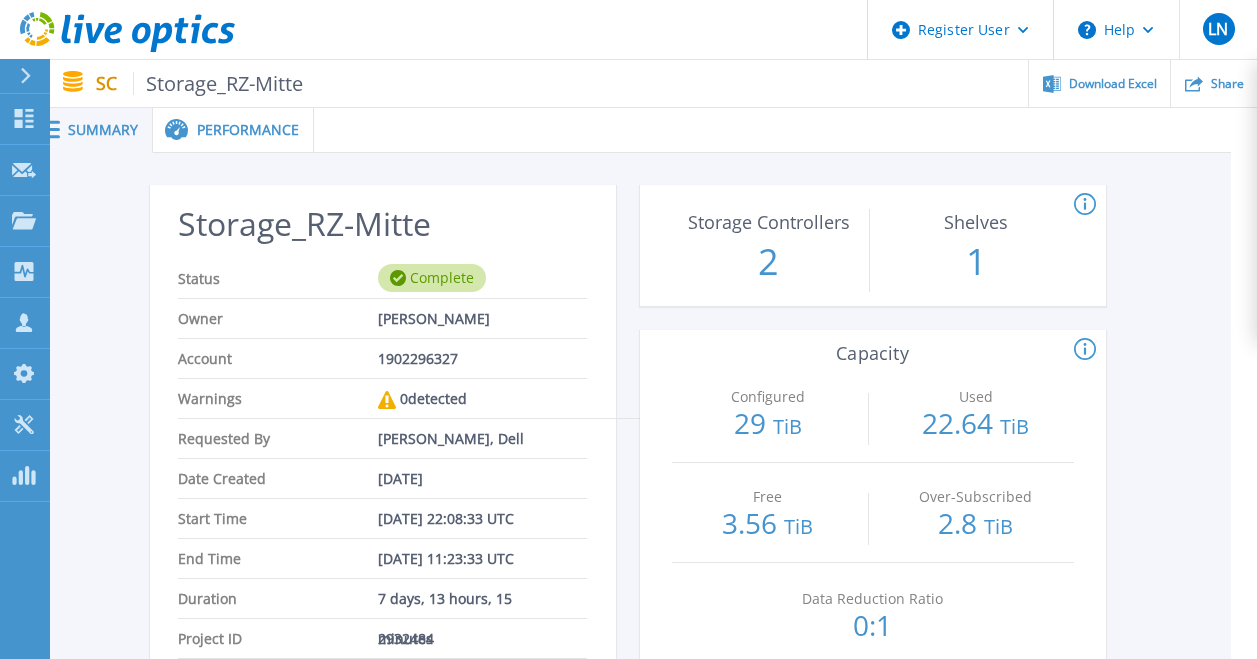drag, startPoint x: 756, startPoint y: 252, endPoint x: 712, endPoint y: 215, distance: 57.48913 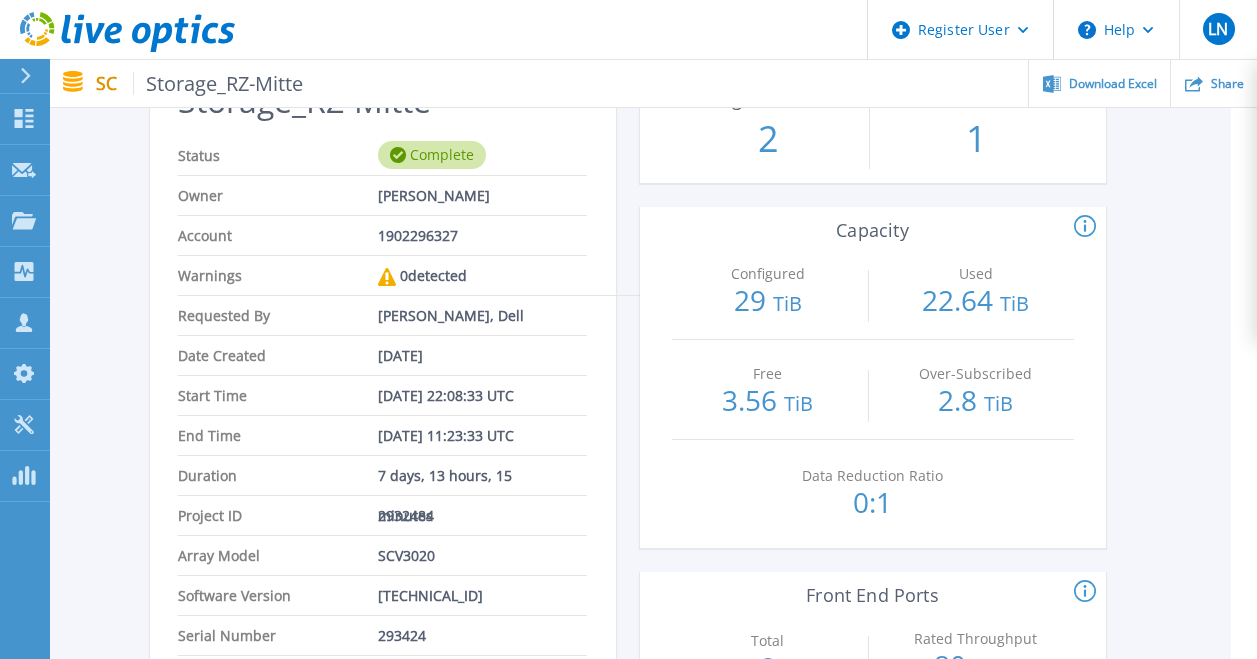 scroll, scrollTop: 116, scrollLeft: 26, axis: both 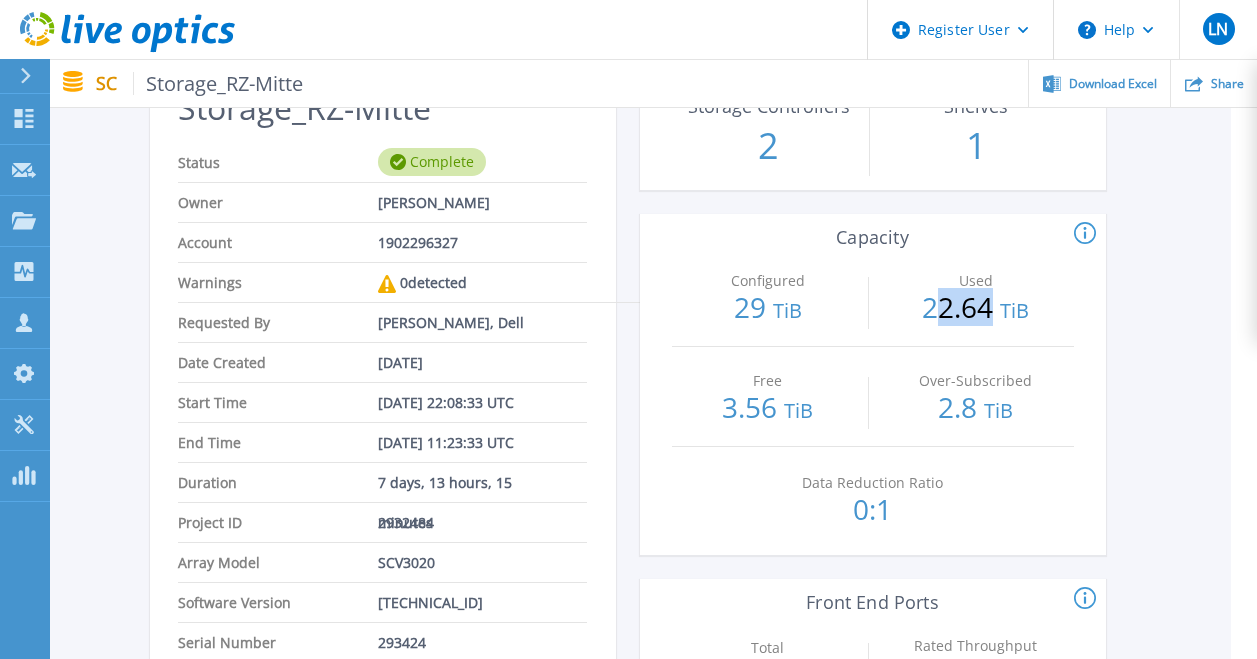 drag, startPoint x: 930, startPoint y: 318, endPoint x: 989, endPoint y: 308, distance: 59.841457 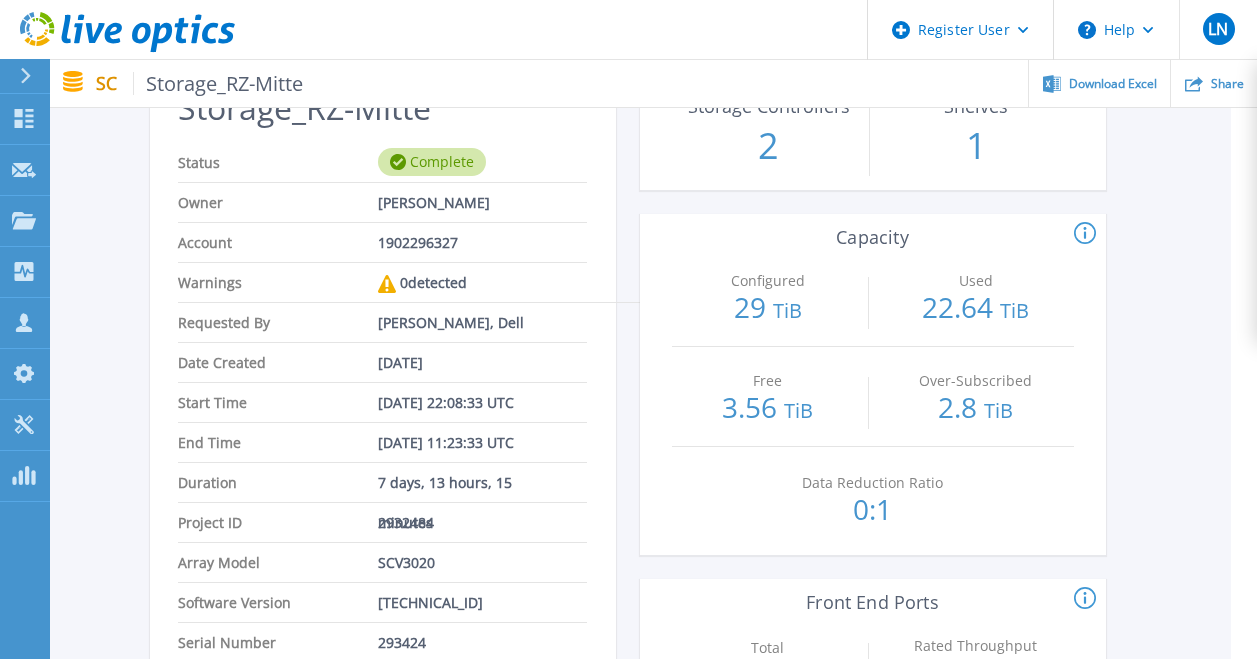 click on "22.64   TiB" at bounding box center [975, 309] 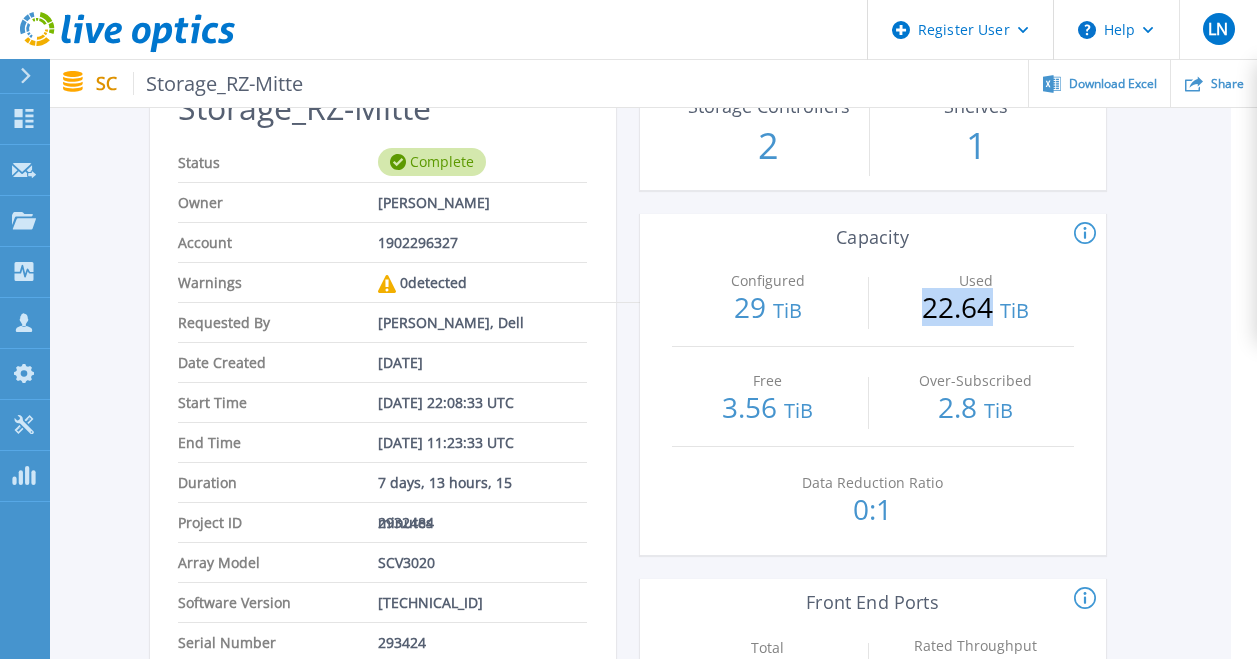 drag, startPoint x: 964, startPoint y: 309, endPoint x: 1146, endPoint y: 316, distance: 182.13457 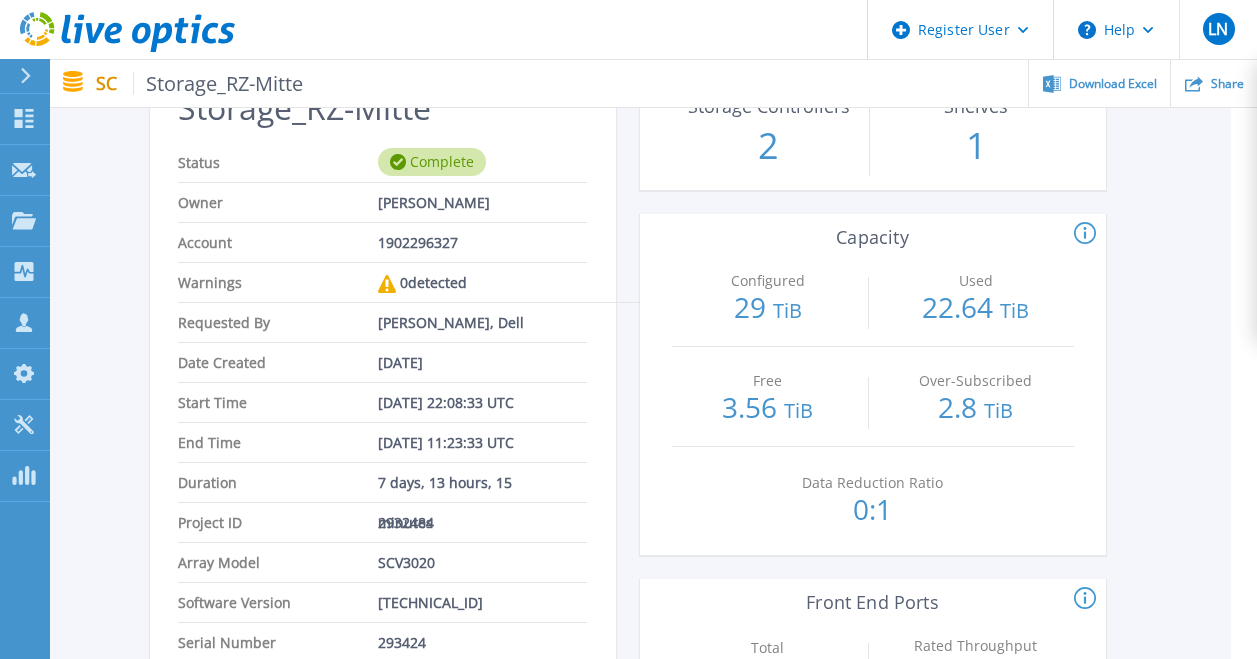 click 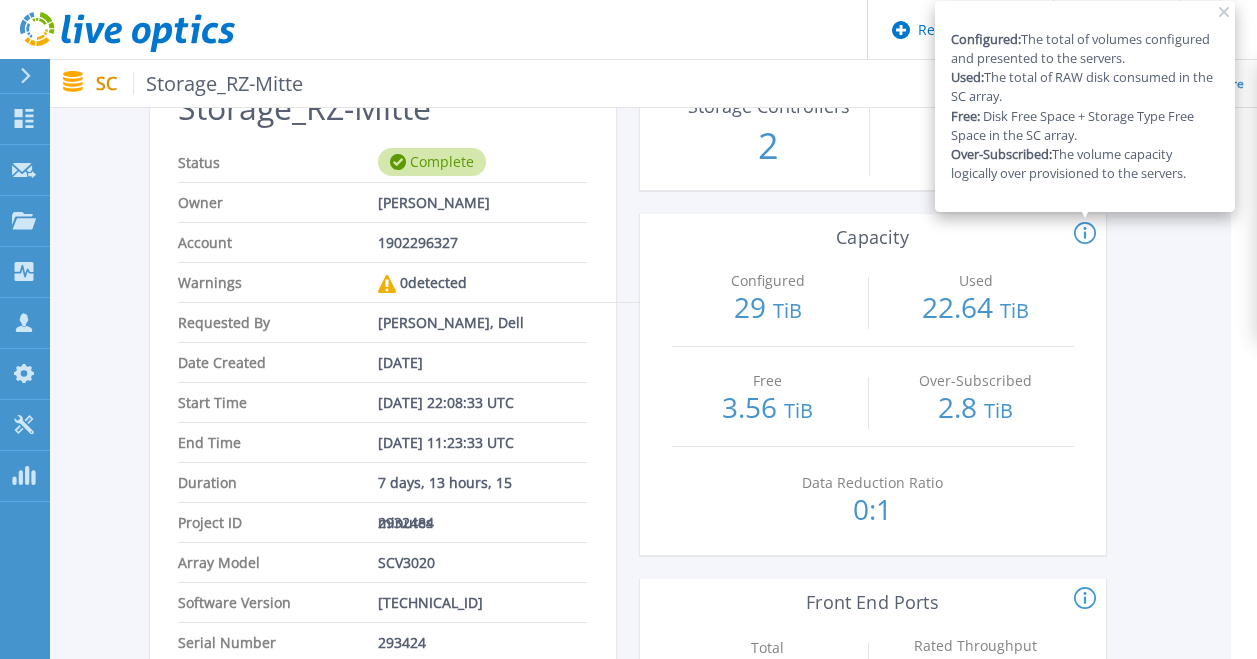 click on "Storage_RZ-Mitte Status Complete Owner Gerrit Prehn Account 1902296327 Warnings   0  detected   Requested By Leon Nikolai, Dell  Date Created Jun 10, 2025 Start Time Jun 02, 2025 22:08:33 UTC End Time Jun 10, 2025 11:23:33 UTC Duration 7 days, 13 hours, 15 minutes Project ID 2932484 Array Model SCV3020 Software Version 7.5.2.8 Serial Number 293424 This section shows the total number of hard drives and SSD drives in the array. Drives HDD 0 0.00   TiB SSD 16 27.95   TiB This shows the peak front-end IOPS, the 95th percentile front-end IOPS, the peak front-end MB/sec, and the 95th percentile front-end MB/sec.  For more detailed performance stats click on 'View more'.  Performance   Peak IOPS 4,844 95% IOPS 3,642 Peak Throughput 1247.14 MB/s  95% Throughput 217.59 MB/s  View More This section shows the # of volumes with the specific features enabled as well as features status. Array Features Status 293424   Total Live Volumes 5 Automatic Failover Settings 5 Asynchronous Synchronous 5 Semi-Synchronous 10 5 16,384" at bounding box center (627, 957) 